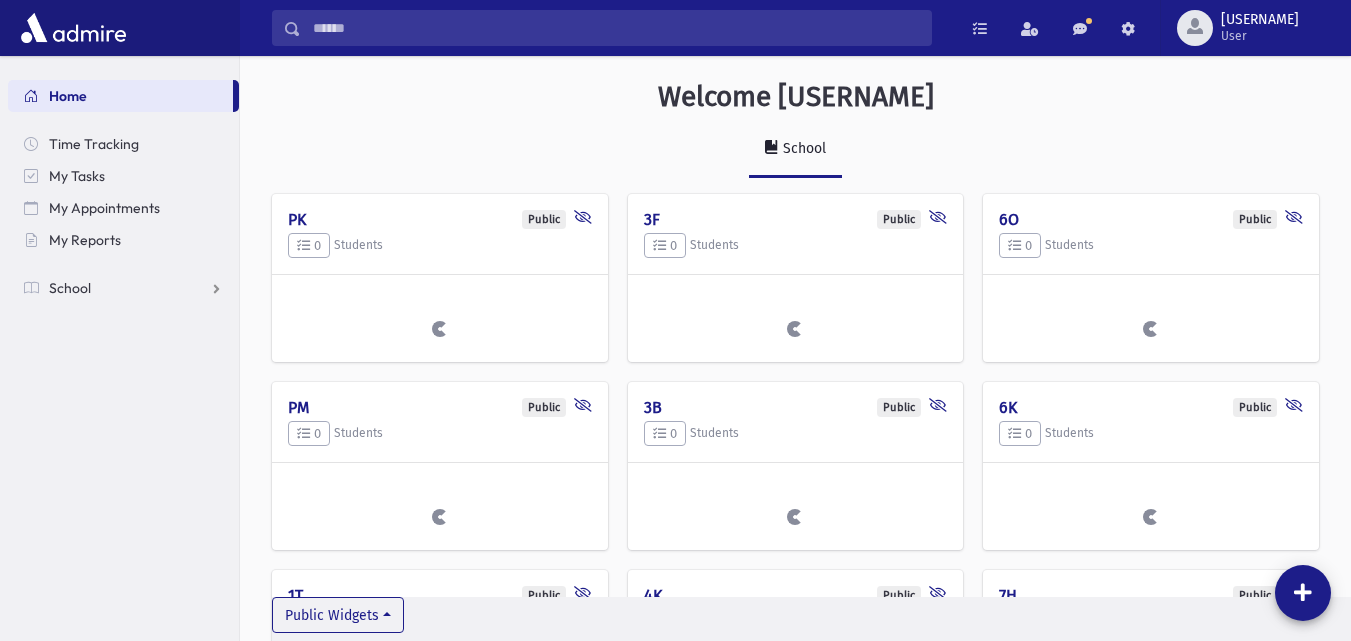 scroll, scrollTop: 0, scrollLeft: 0, axis: both 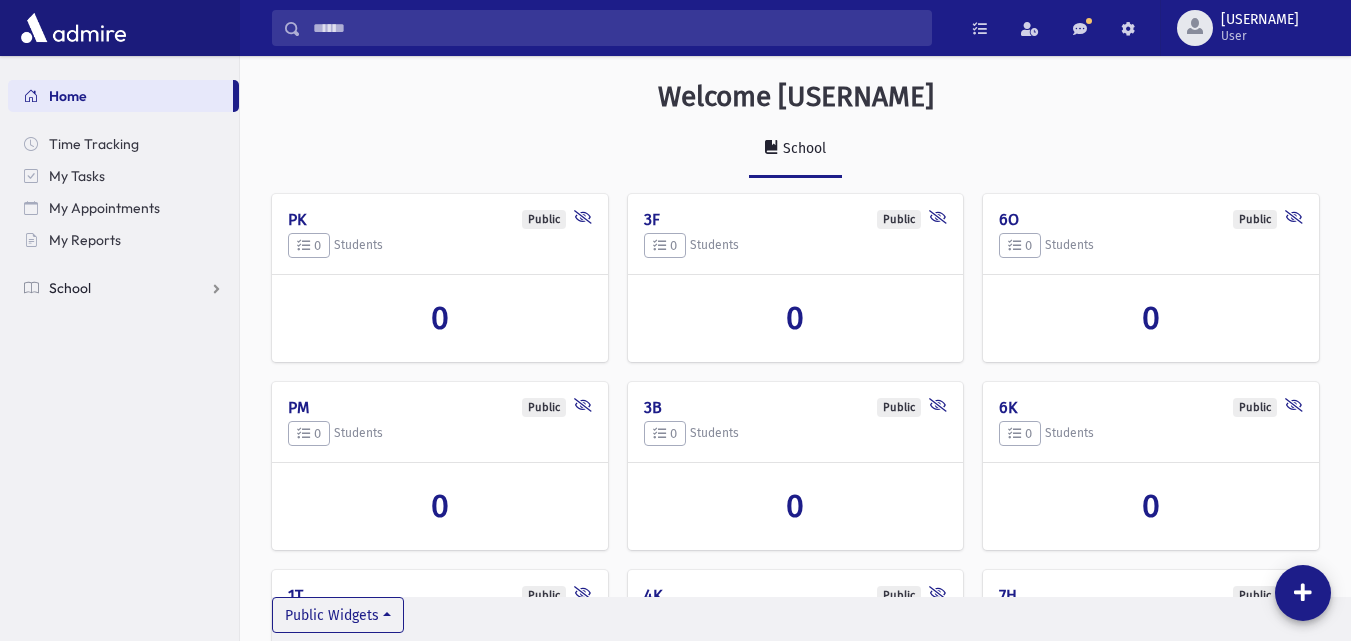 click on "School" at bounding box center [123, 288] 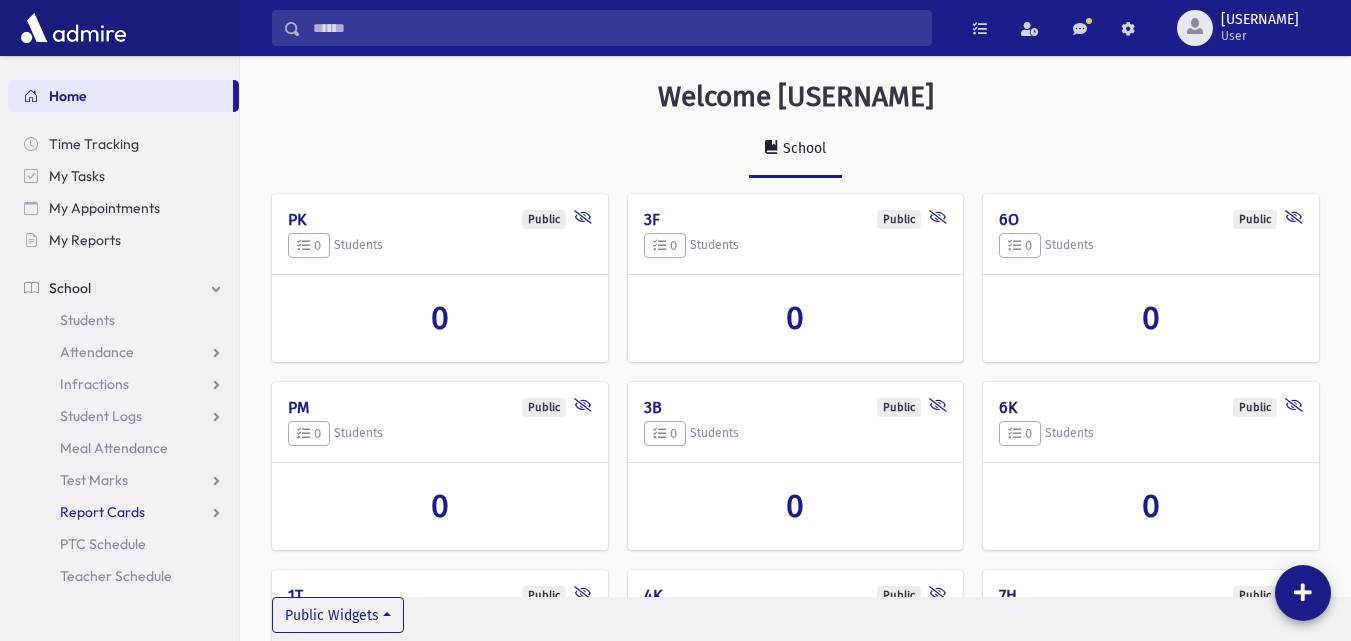 click on "Report Cards" at bounding box center [97, 352] 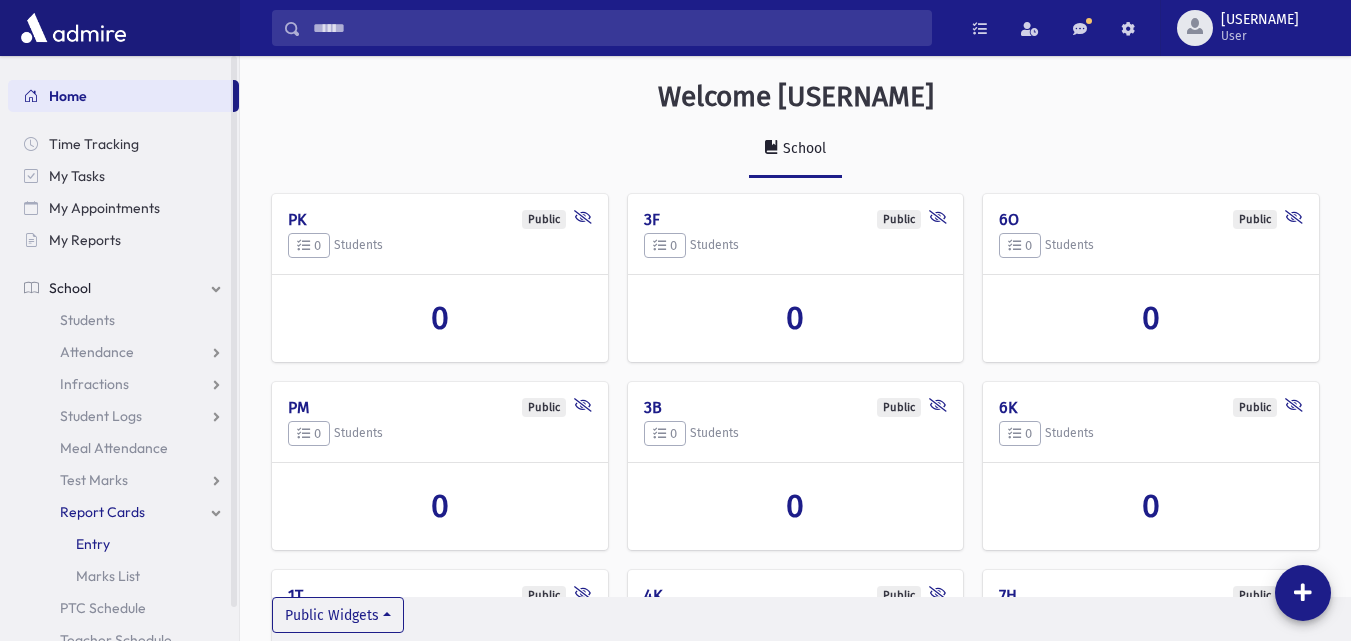 click on "Entry" at bounding box center (123, 544) 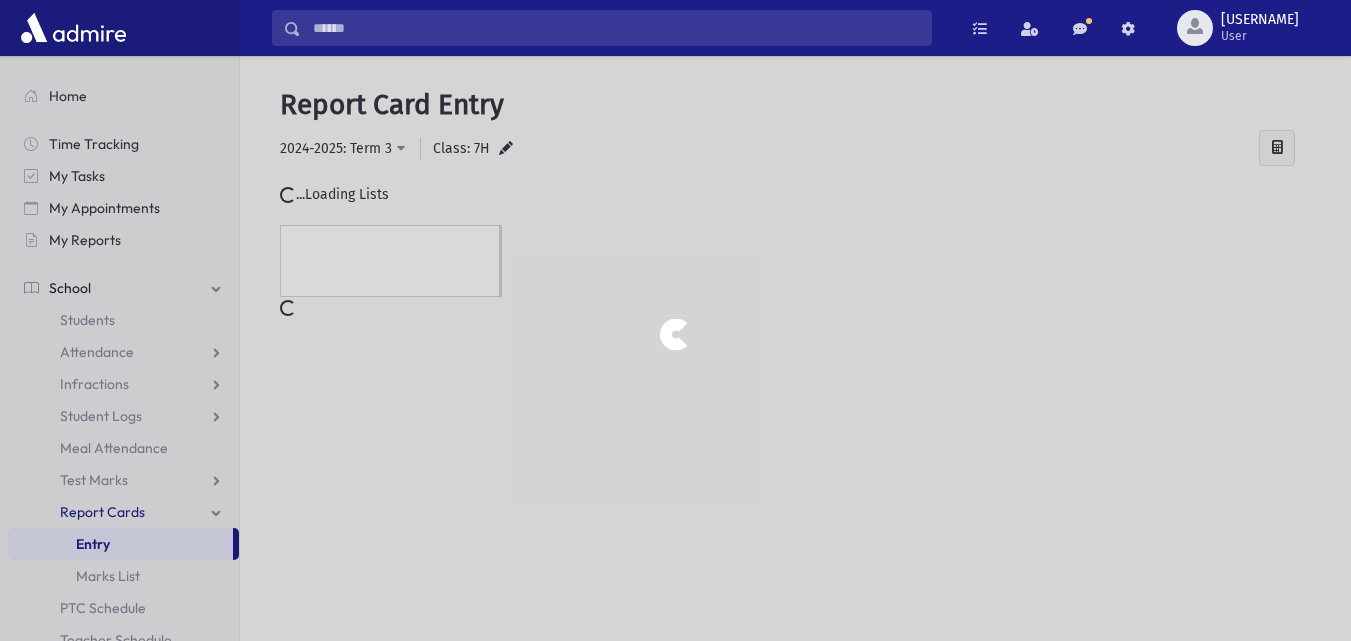 scroll, scrollTop: 0, scrollLeft: 0, axis: both 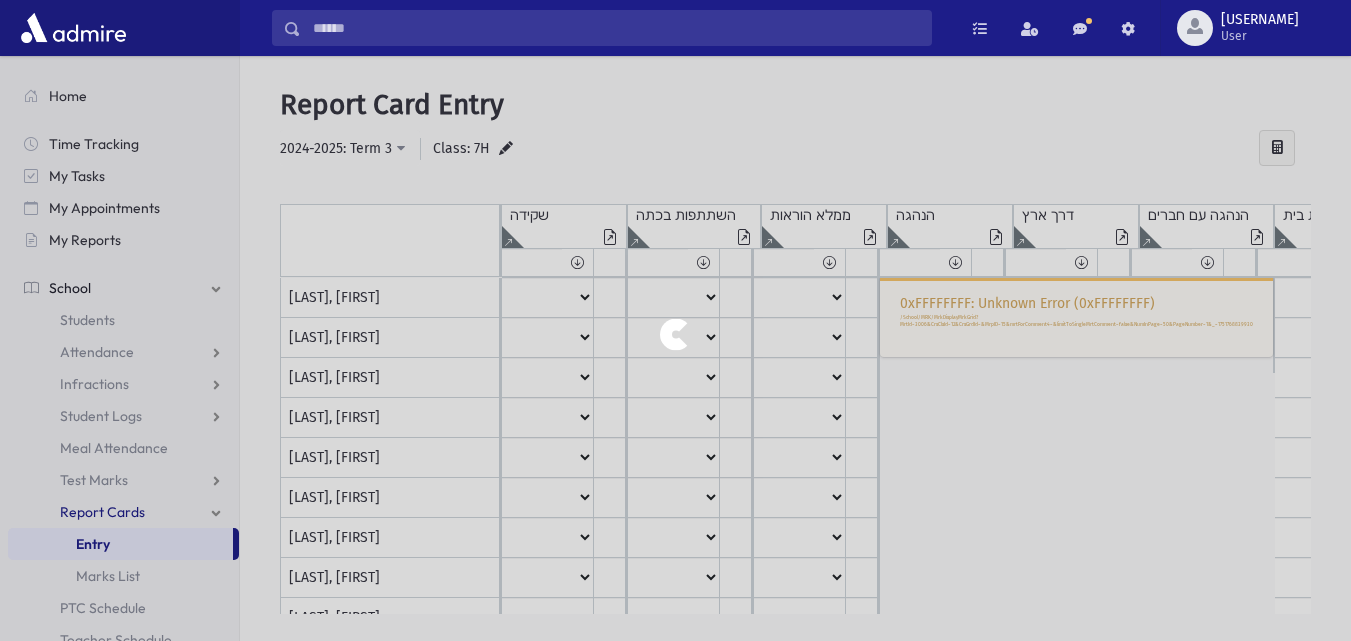 click at bounding box center [675, 320] 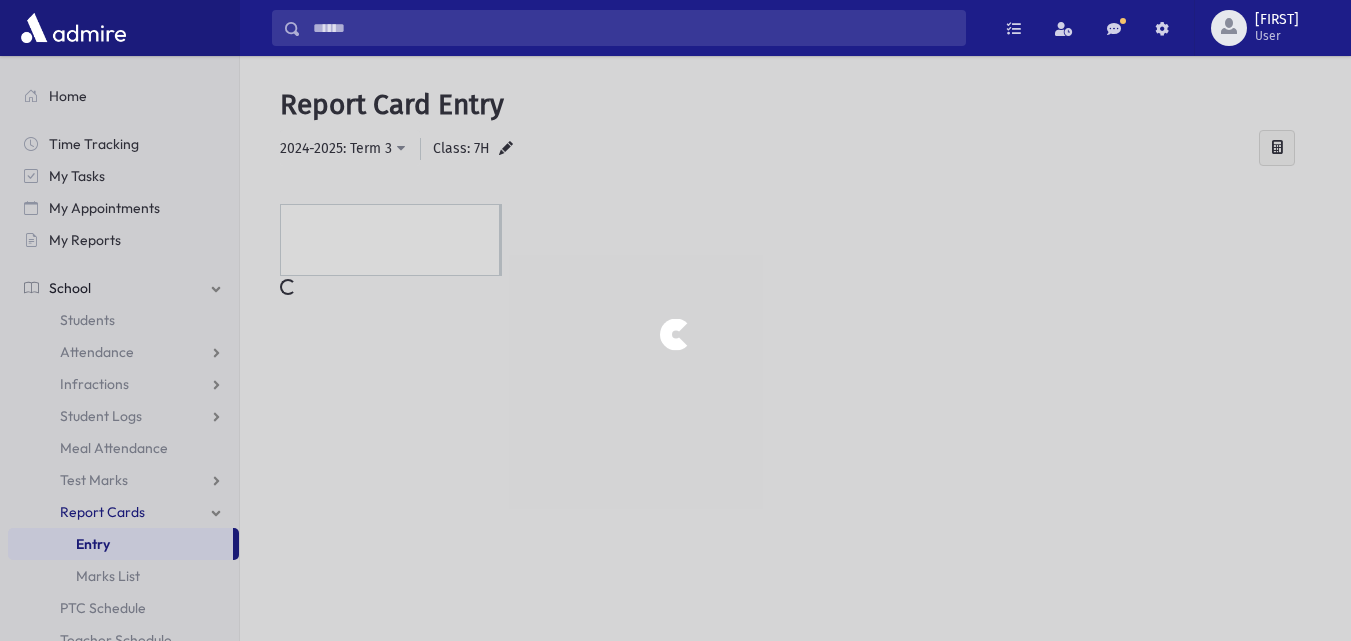 scroll, scrollTop: 0, scrollLeft: 0, axis: both 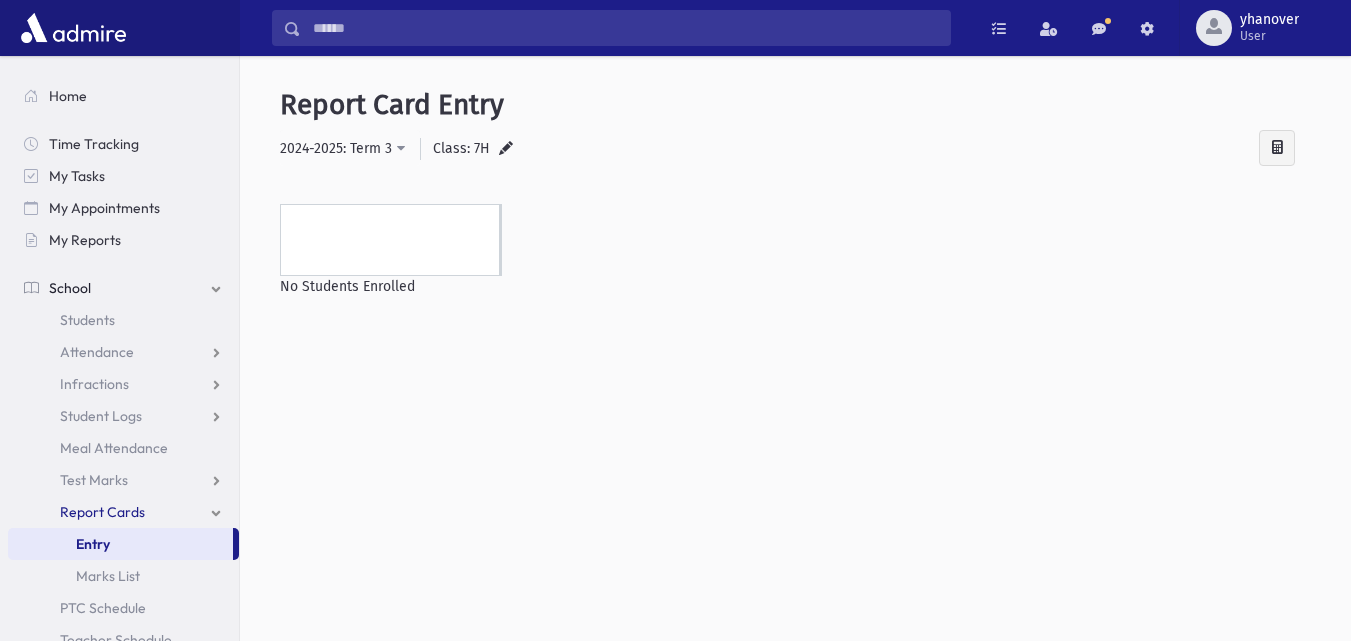 click on "Entry" at bounding box center [120, 544] 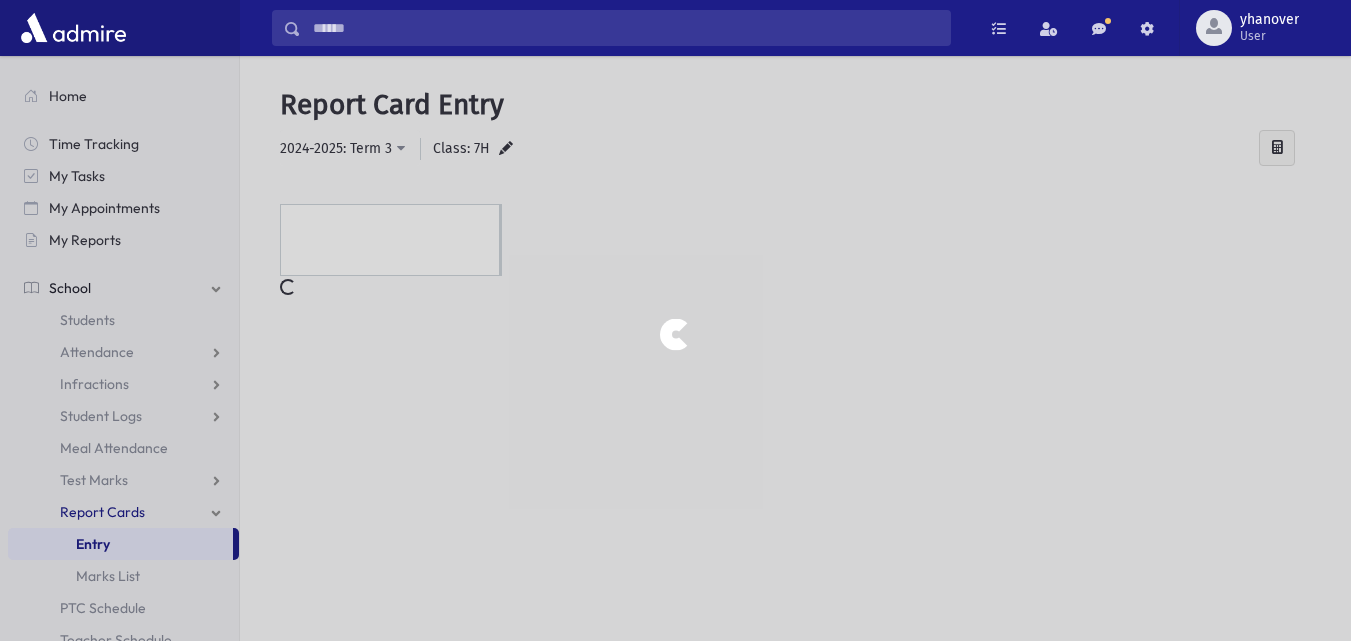 scroll, scrollTop: 0, scrollLeft: 0, axis: both 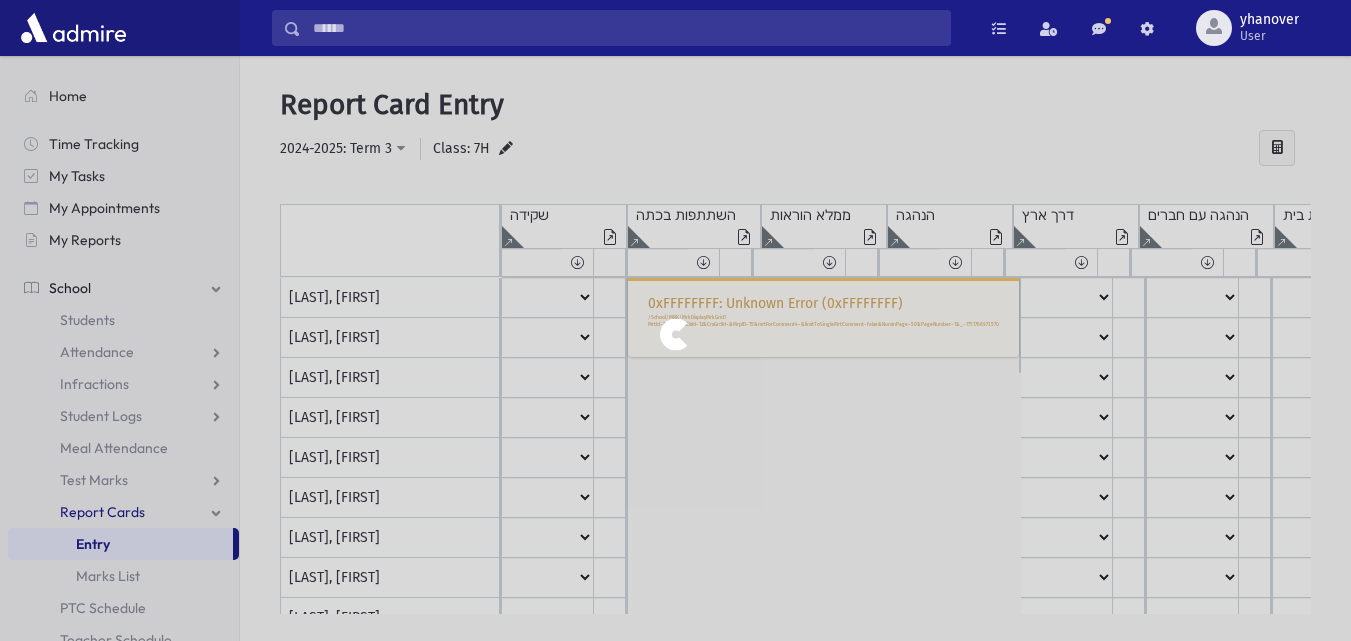 click at bounding box center (675, 320) 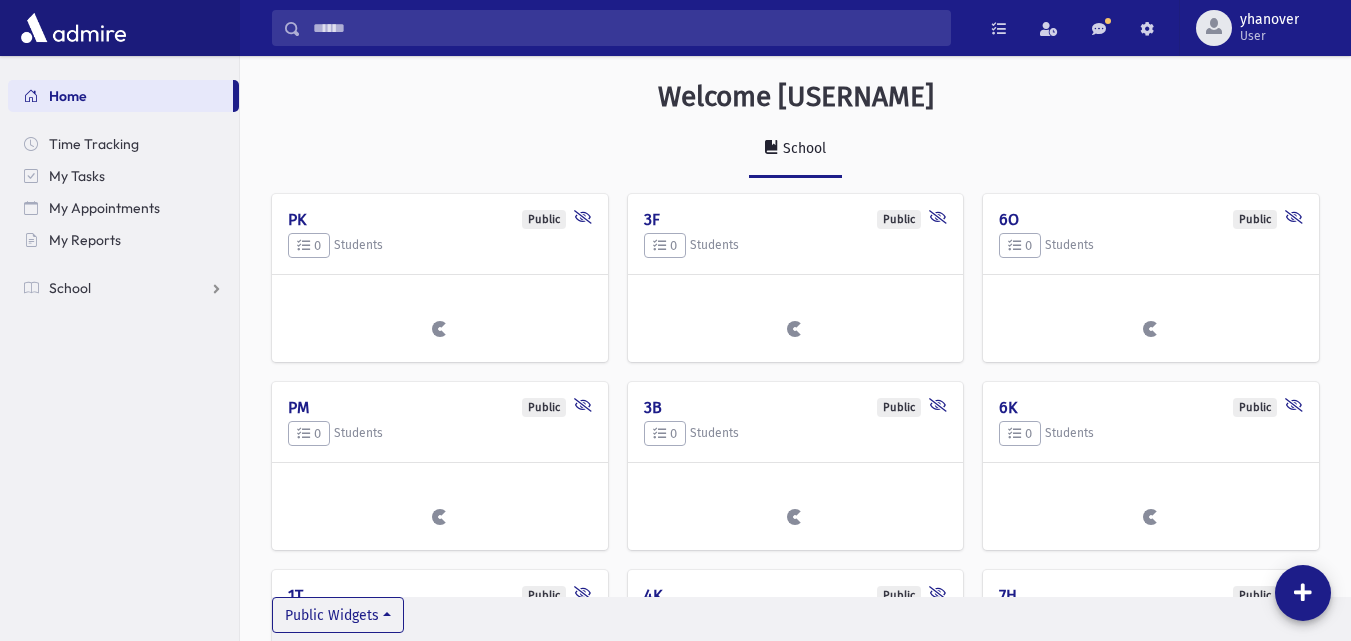 scroll, scrollTop: 0, scrollLeft: 0, axis: both 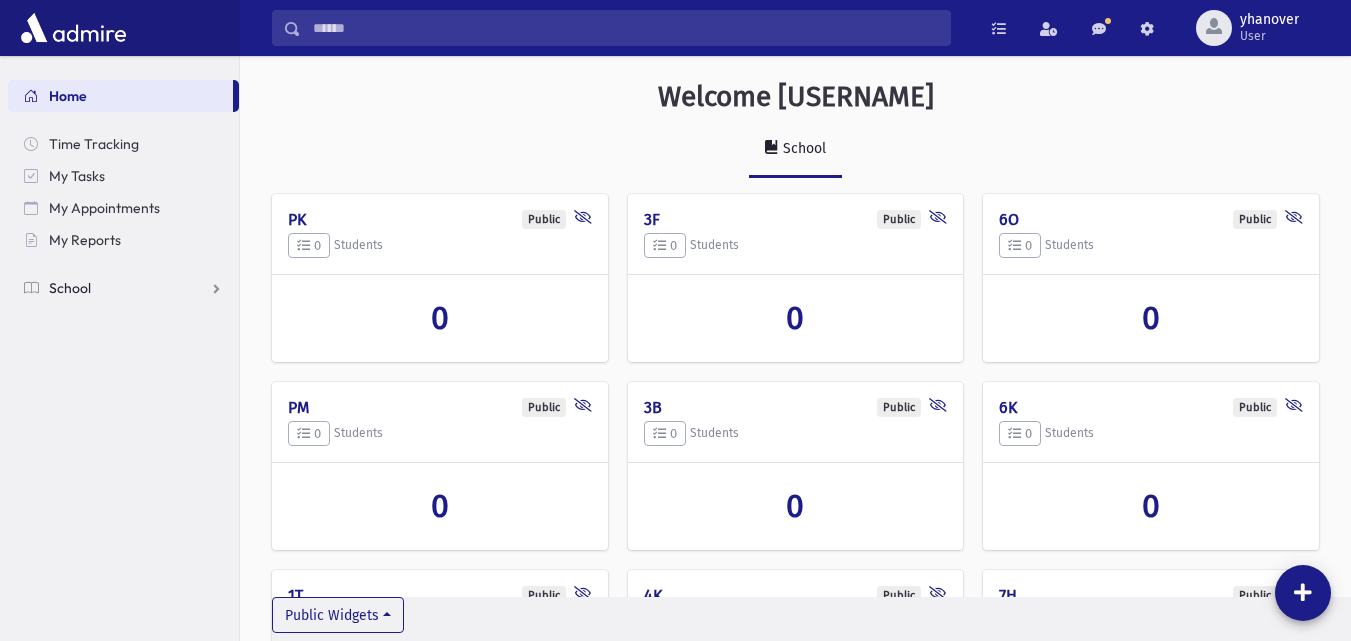 click on "School" at bounding box center [123, 288] 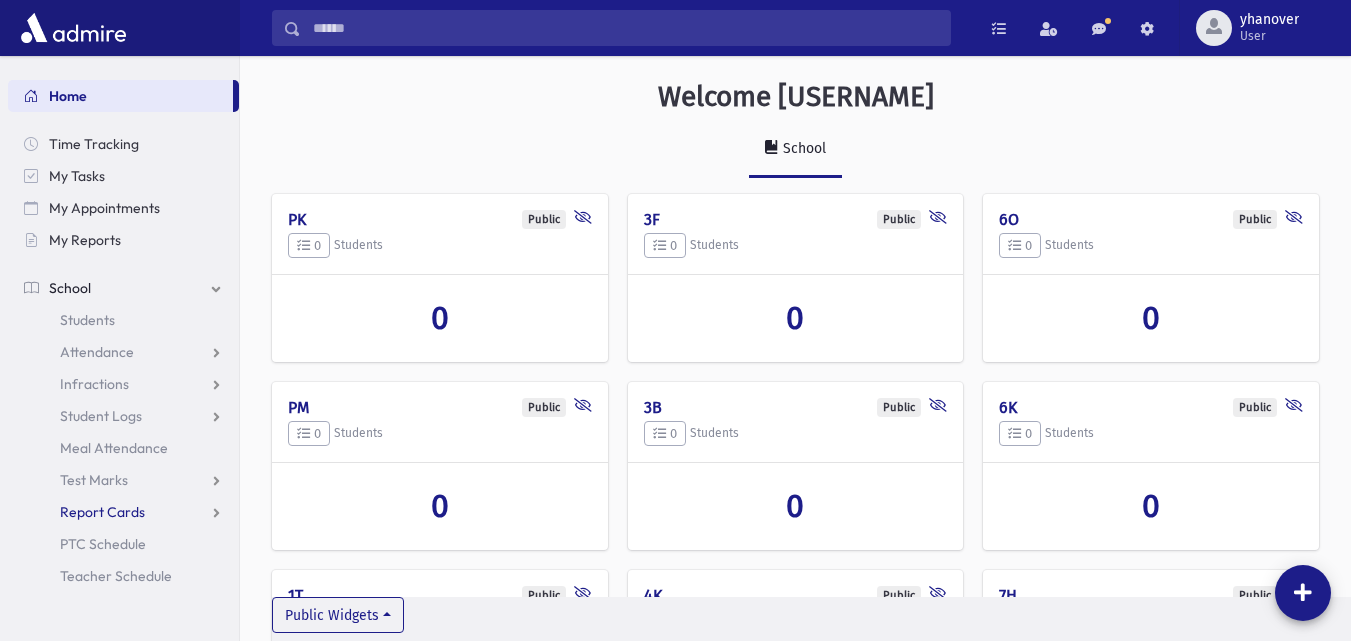 click on "Report Cards" at bounding box center (97, 352) 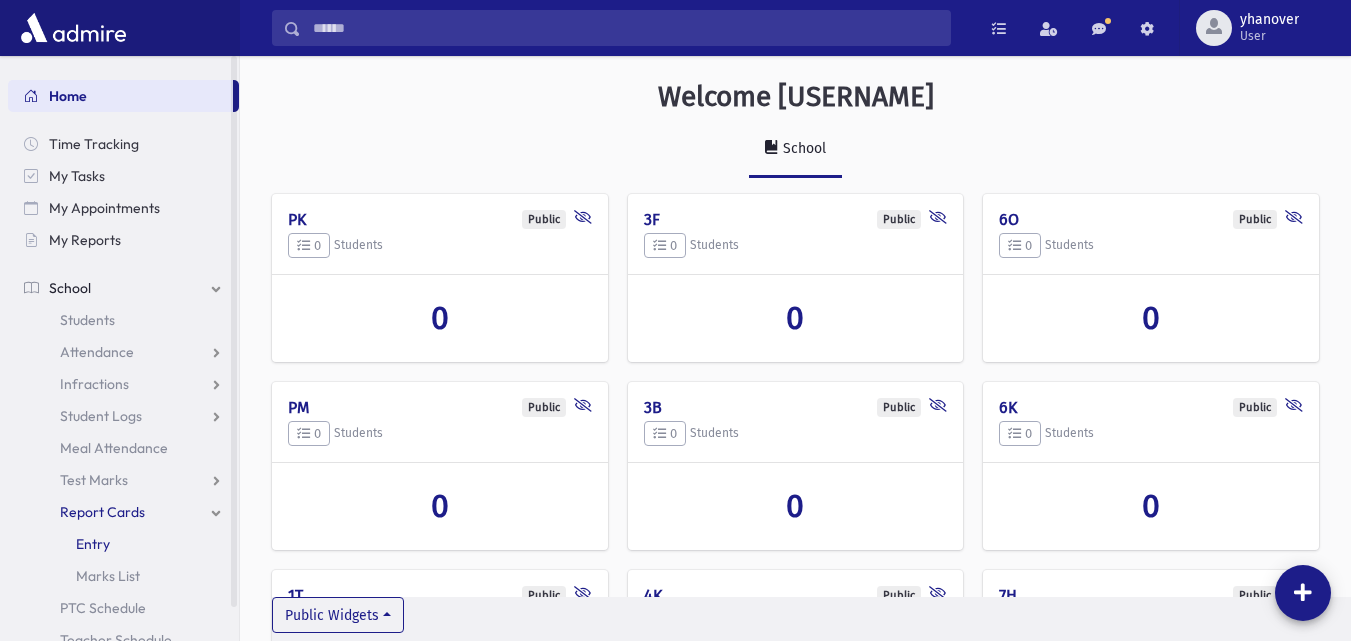 click on "Entry" at bounding box center [93, 544] 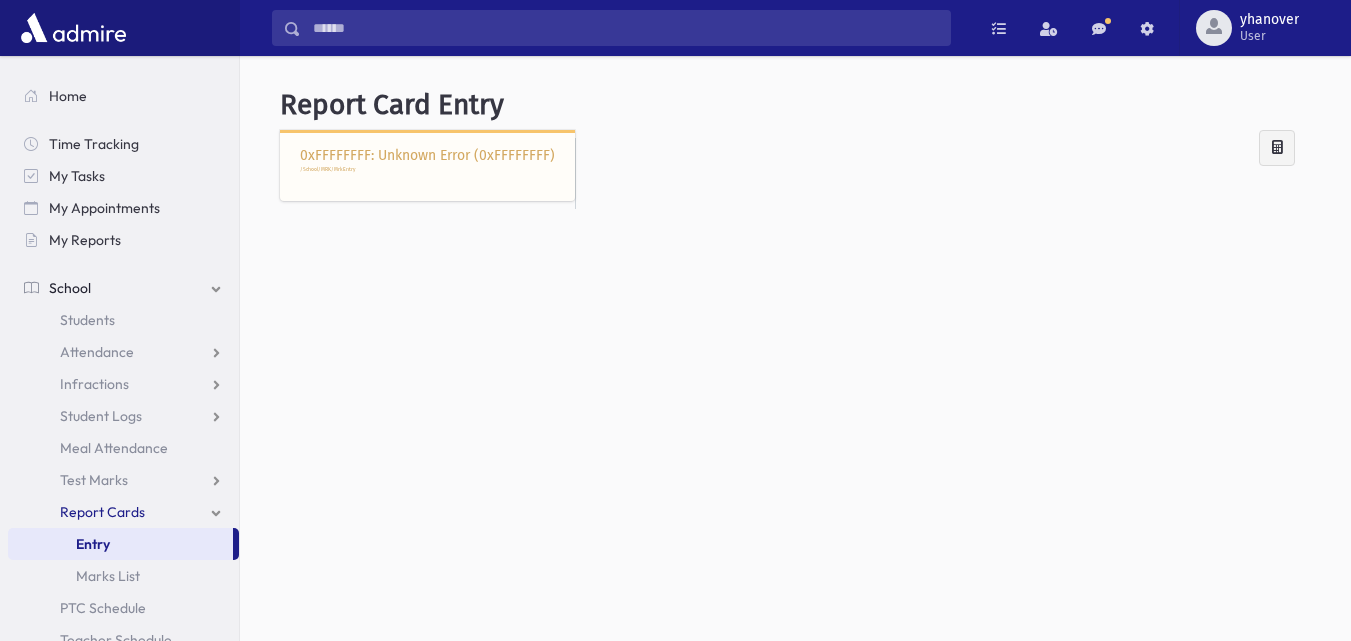 scroll, scrollTop: 0, scrollLeft: 0, axis: both 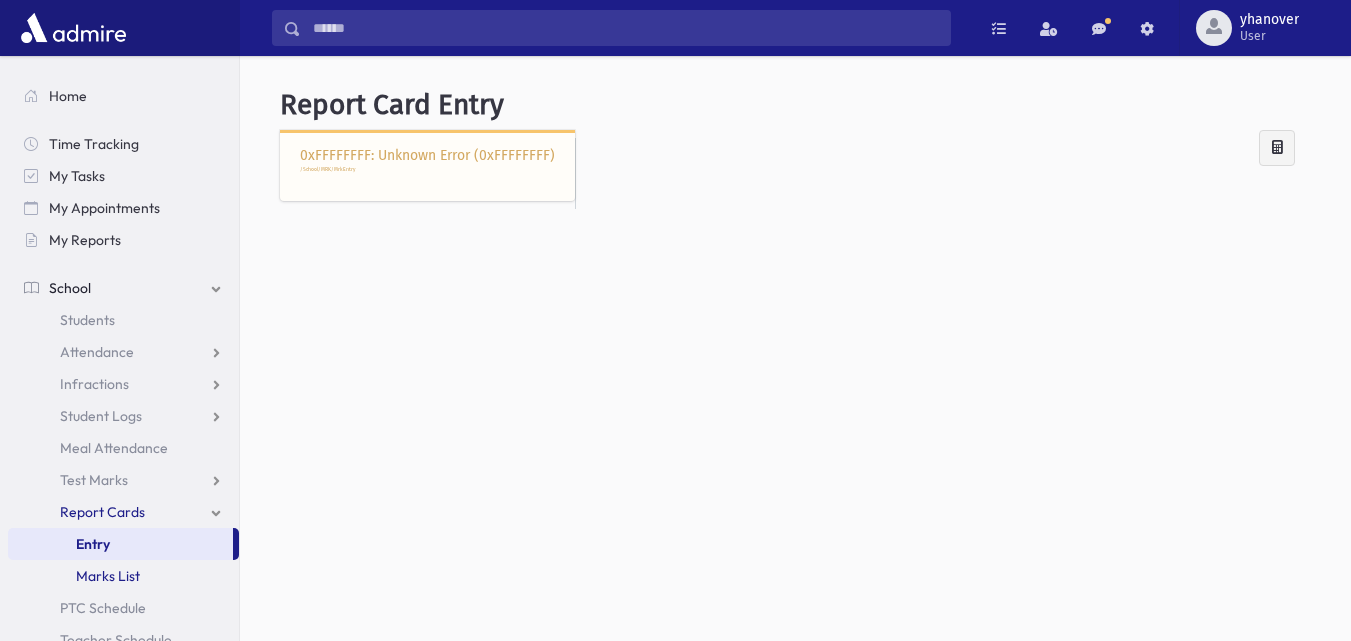 click on "Marks List" at bounding box center [123, 576] 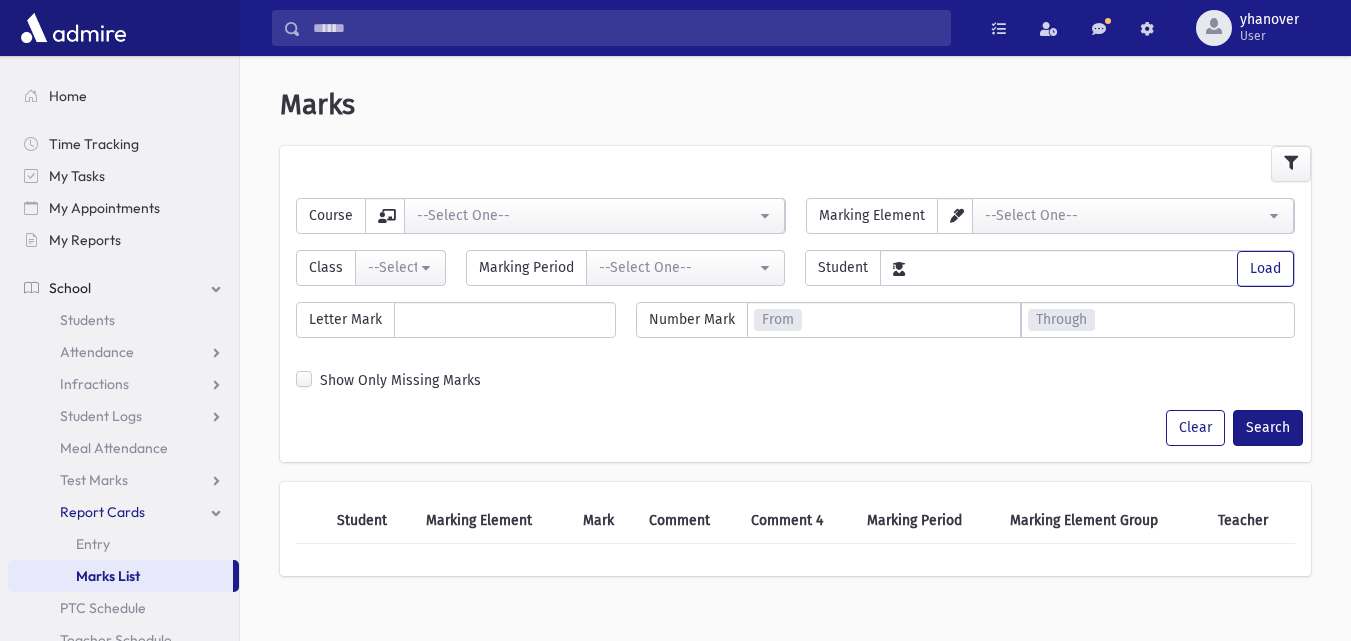 scroll, scrollTop: 0, scrollLeft: 0, axis: both 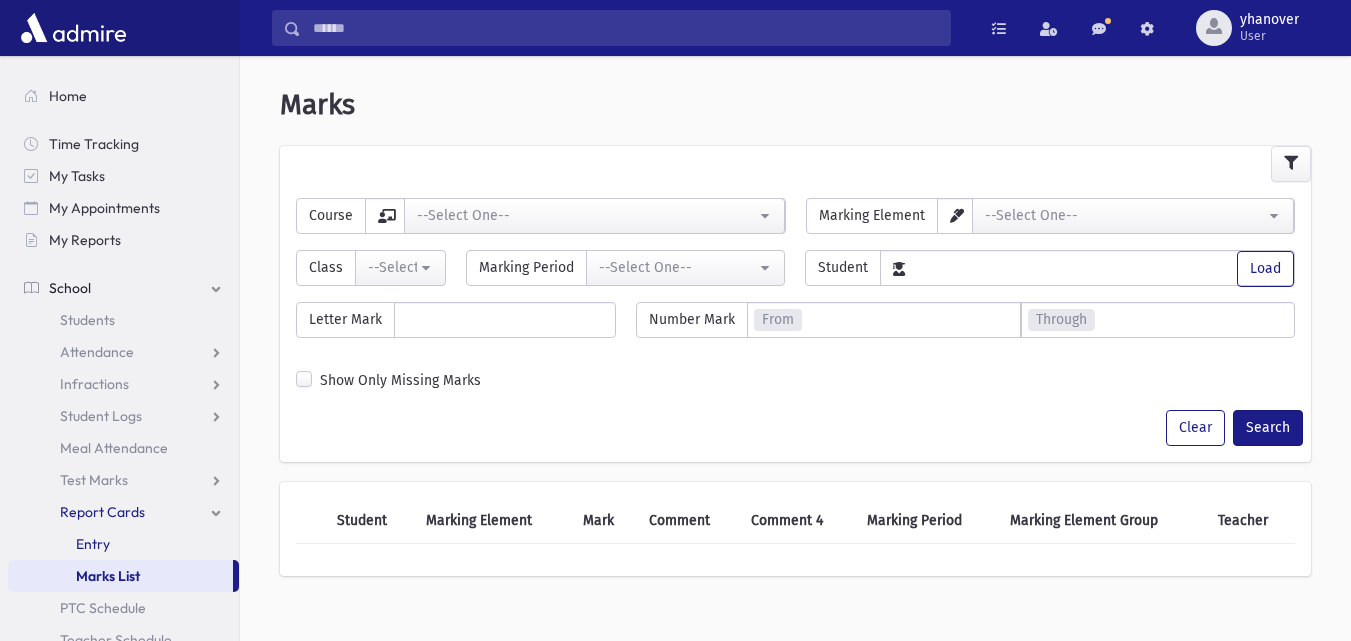 click on "Entry" at bounding box center (123, 544) 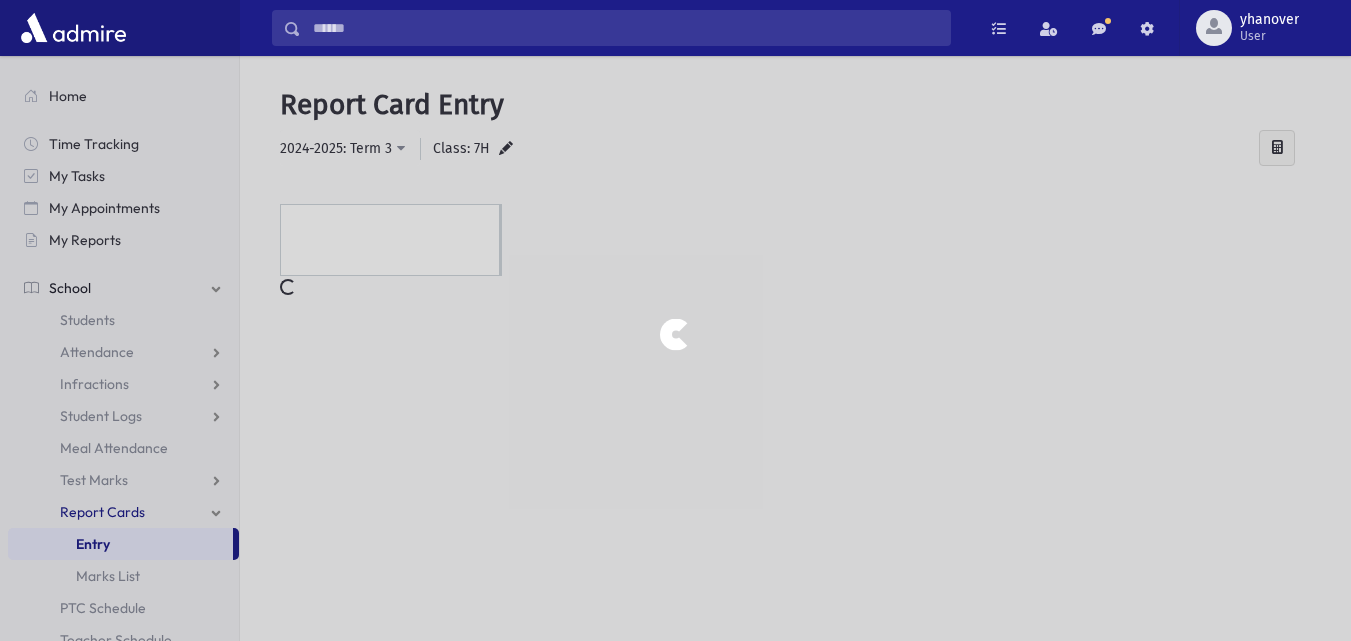 scroll, scrollTop: 0, scrollLeft: 0, axis: both 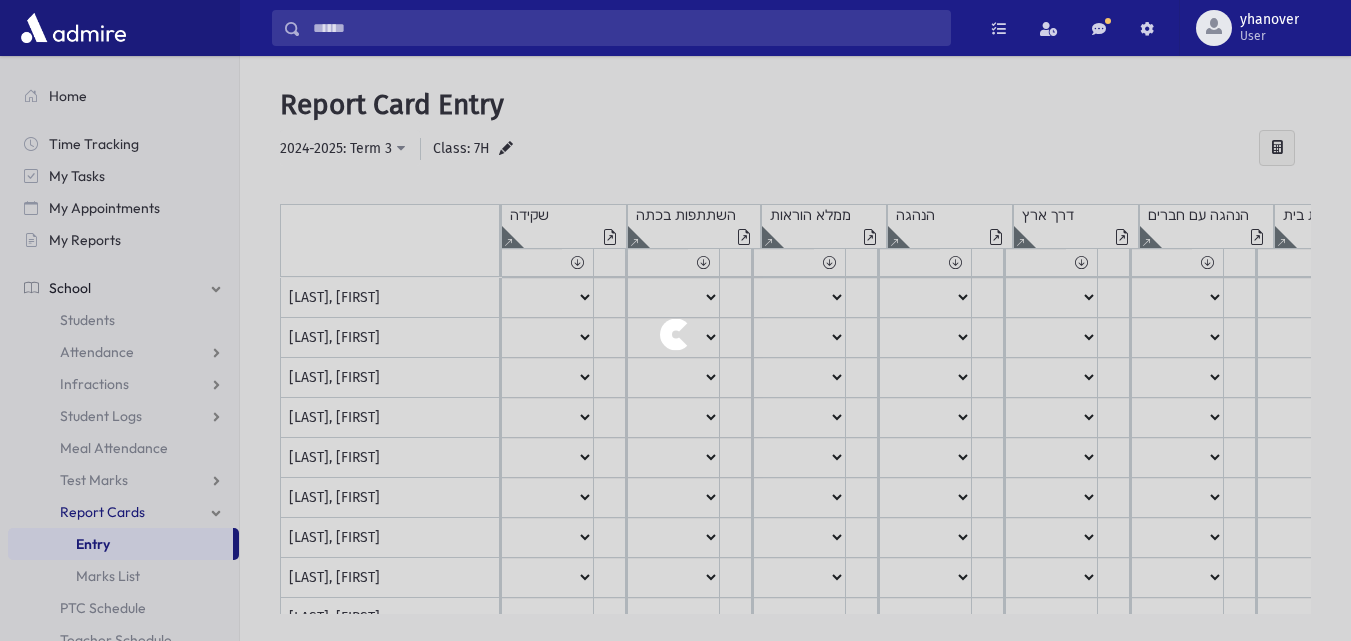 click at bounding box center (675, 320) 